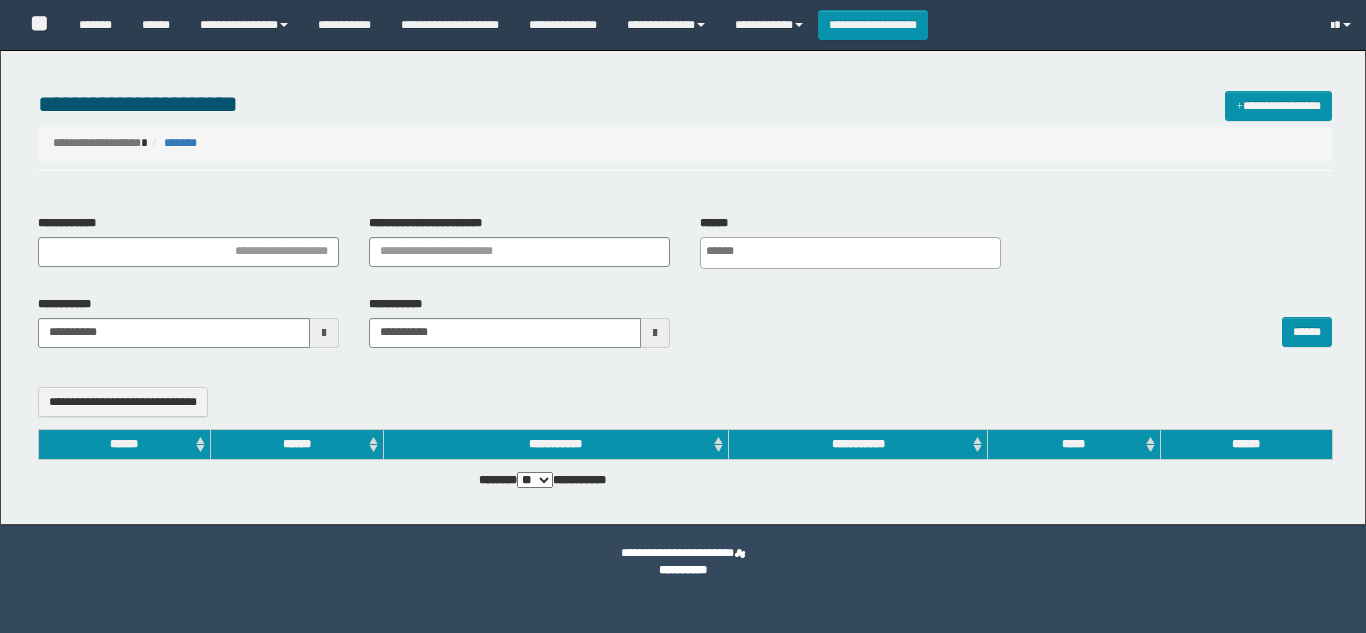 select 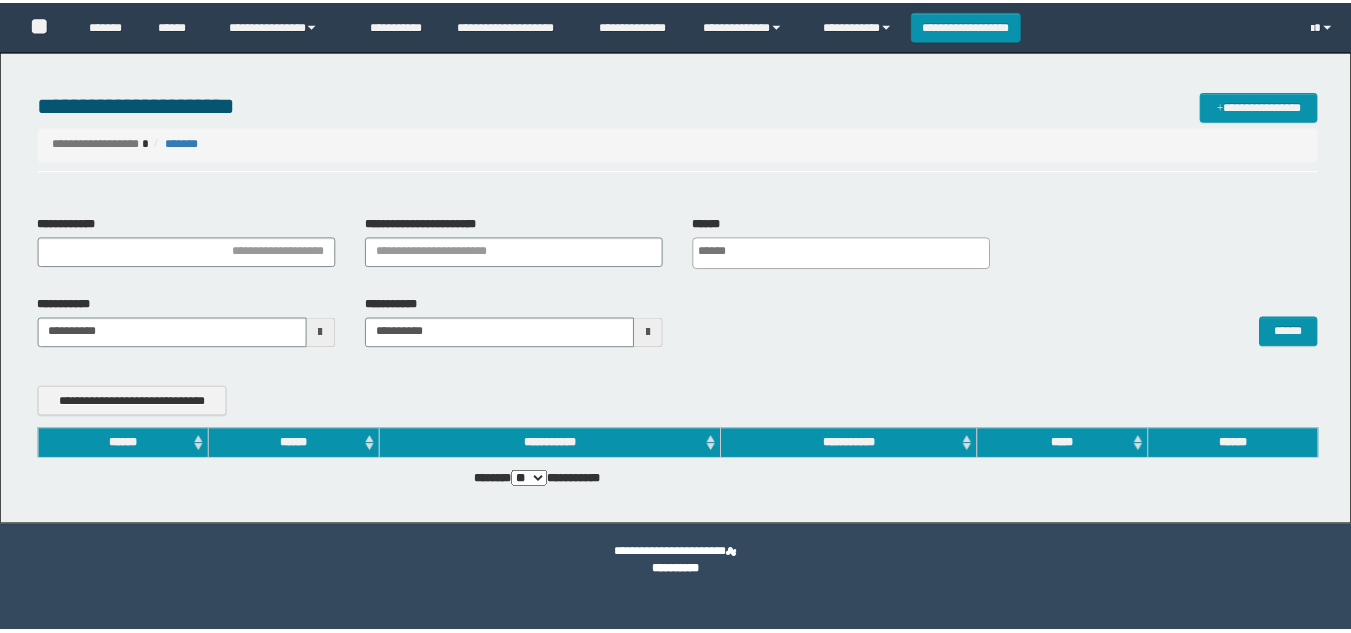 scroll, scrollTop: 0, scrollLeft: 0, axis: both 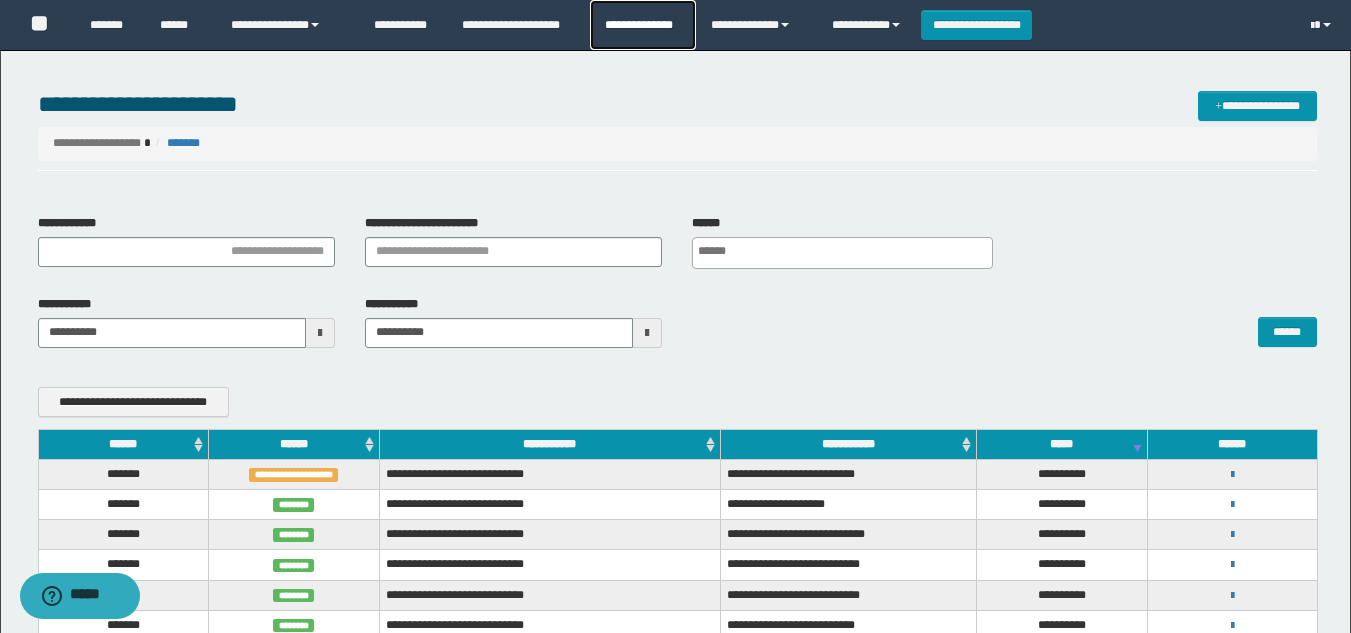 click on "**********" at bounding box center [642, 25] 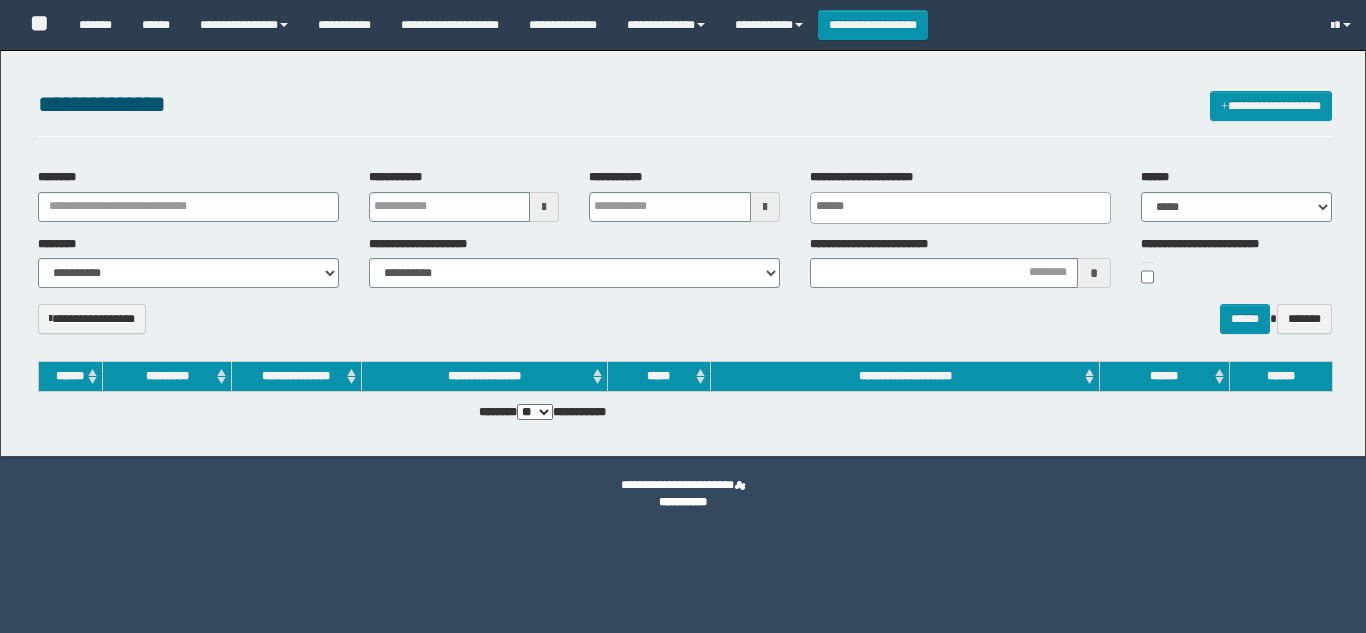 select 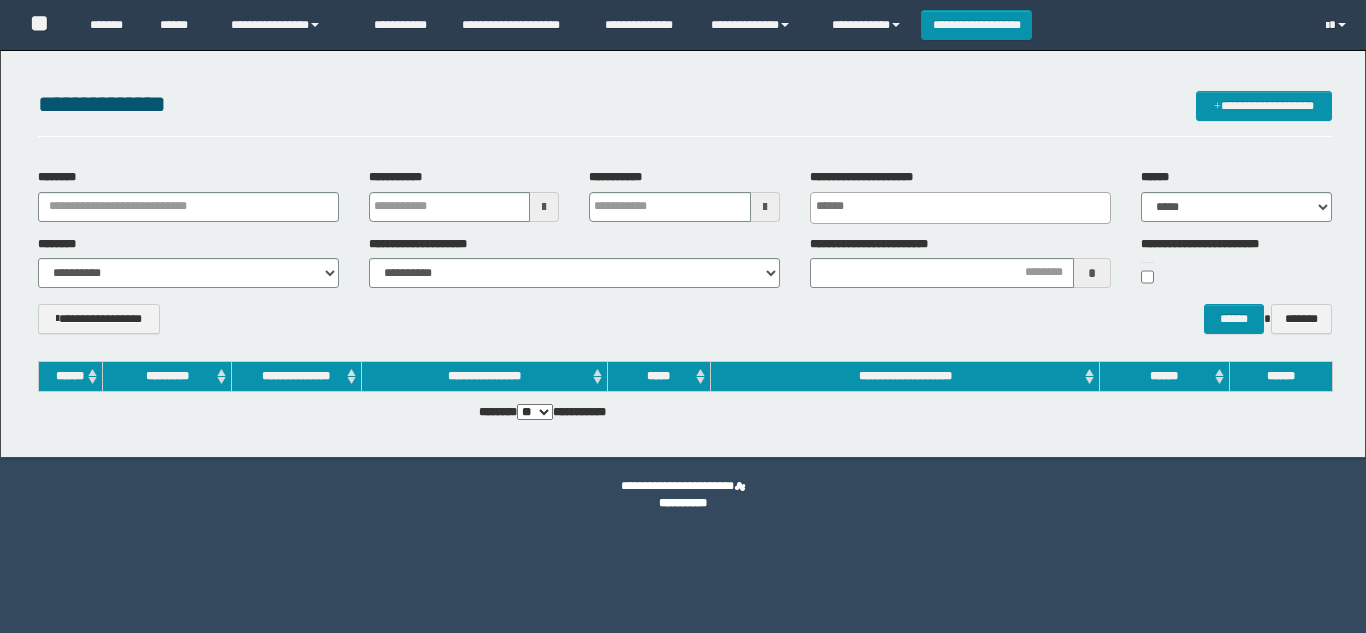 scroll, scrollTop: 0, scrollLeft: 0, axis: both 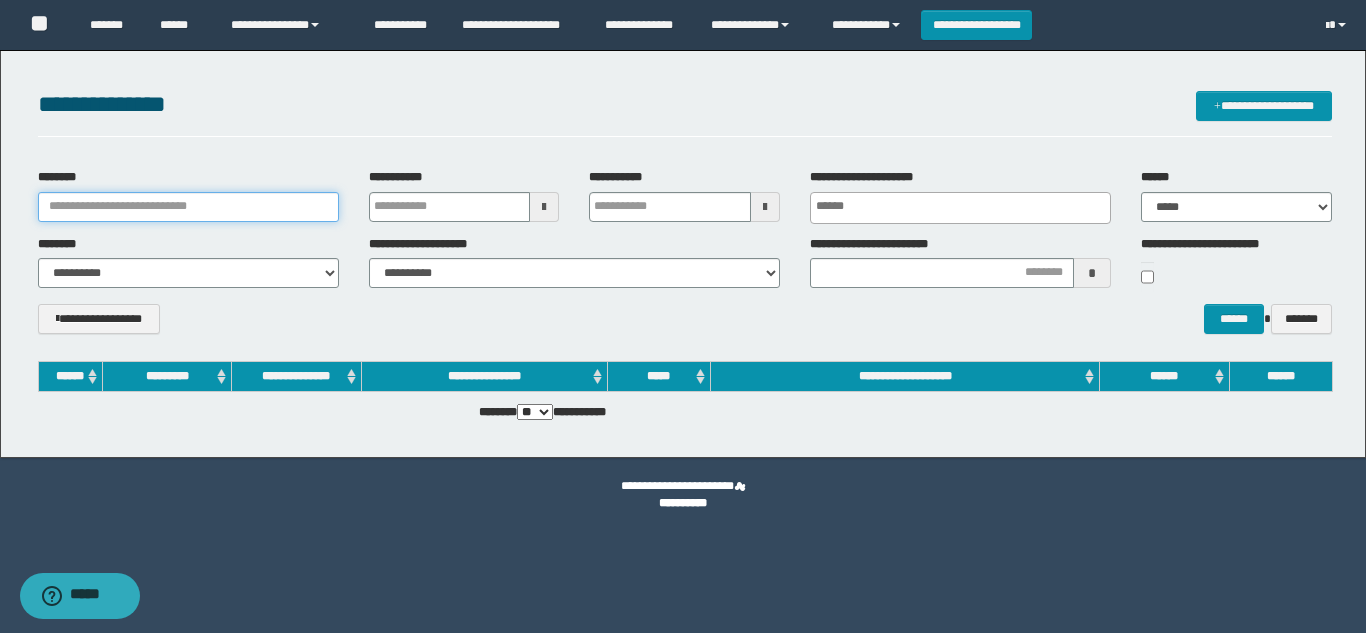 click on "********" at bounding box center [188, 207] 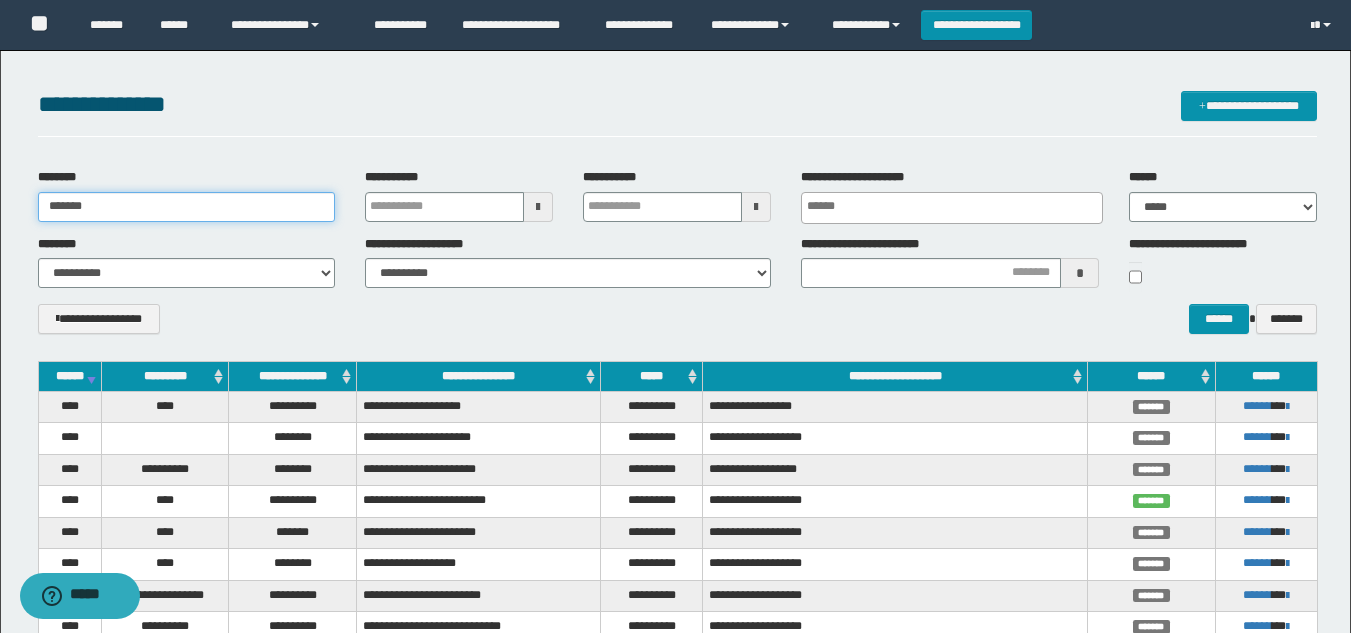 type on "*******" 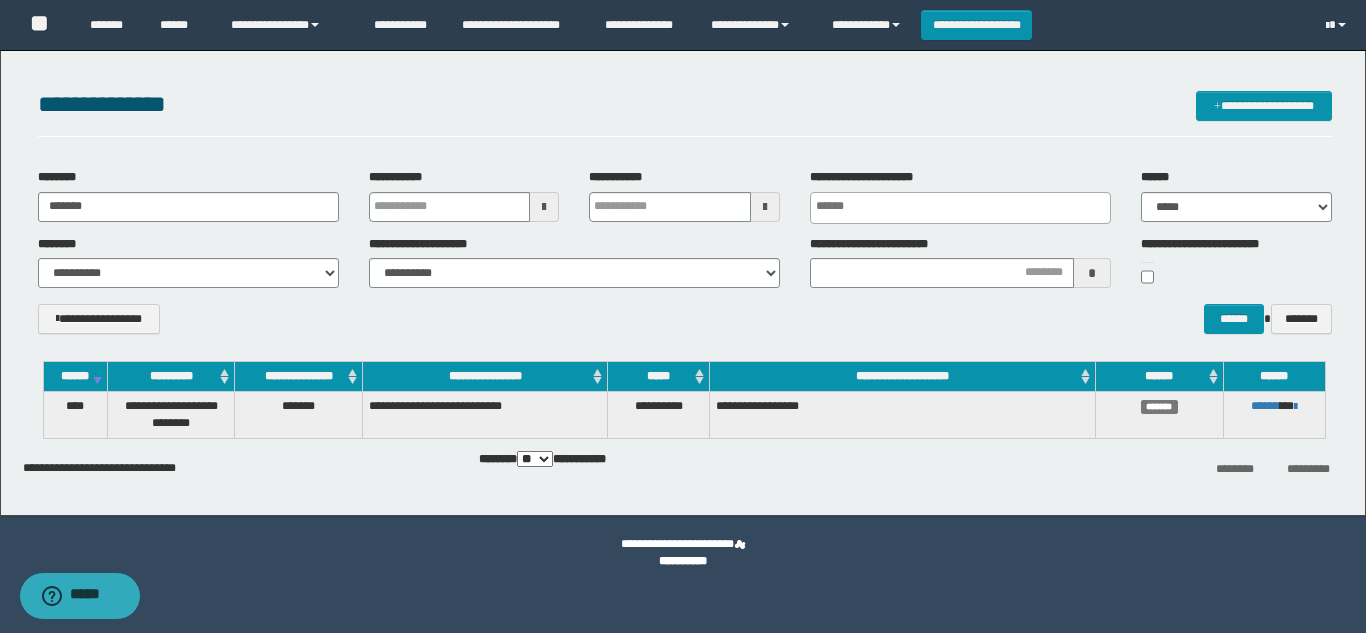 click on "**********" at bounding box center [685, 326] 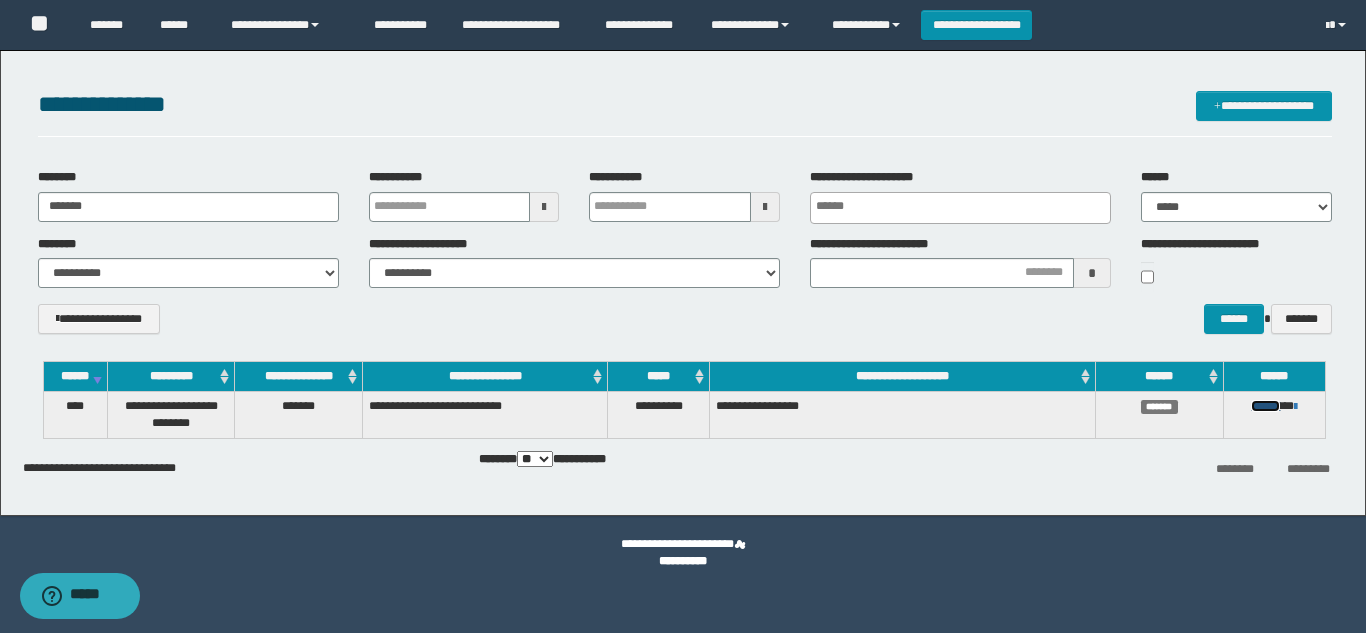 click on "******" at bounding box center [1265, 406] 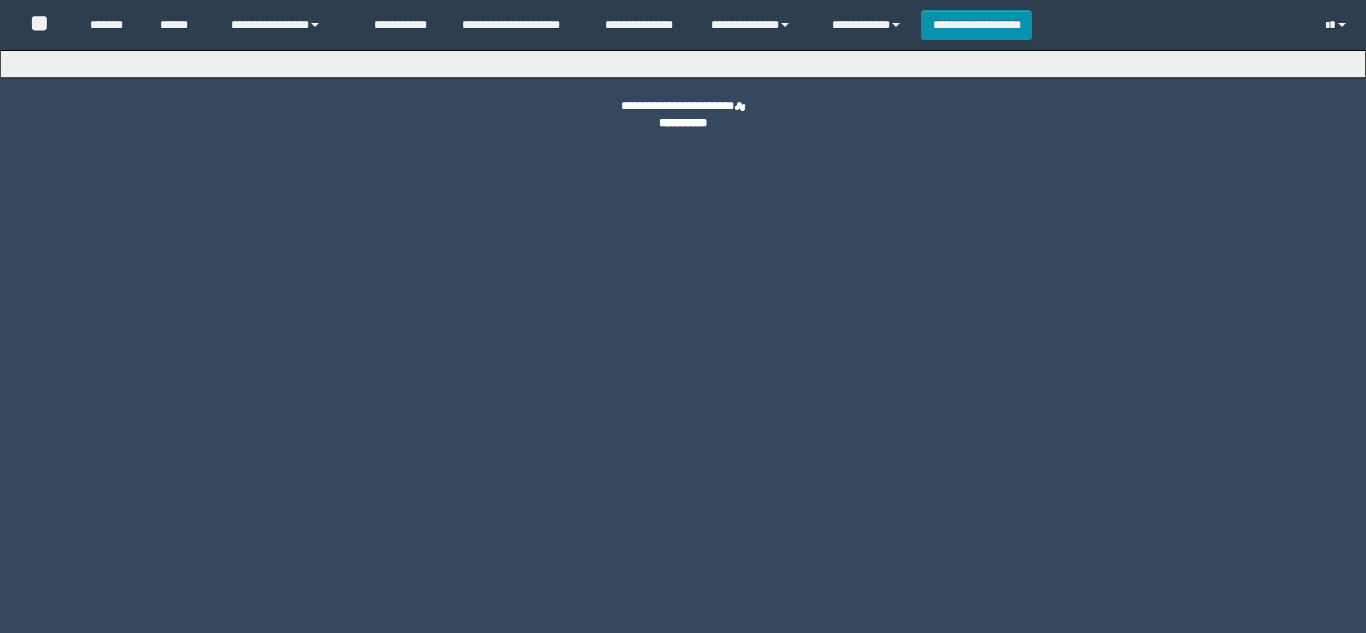 scroll, scrollTop: 0, scrollLeft: 0, axis: both 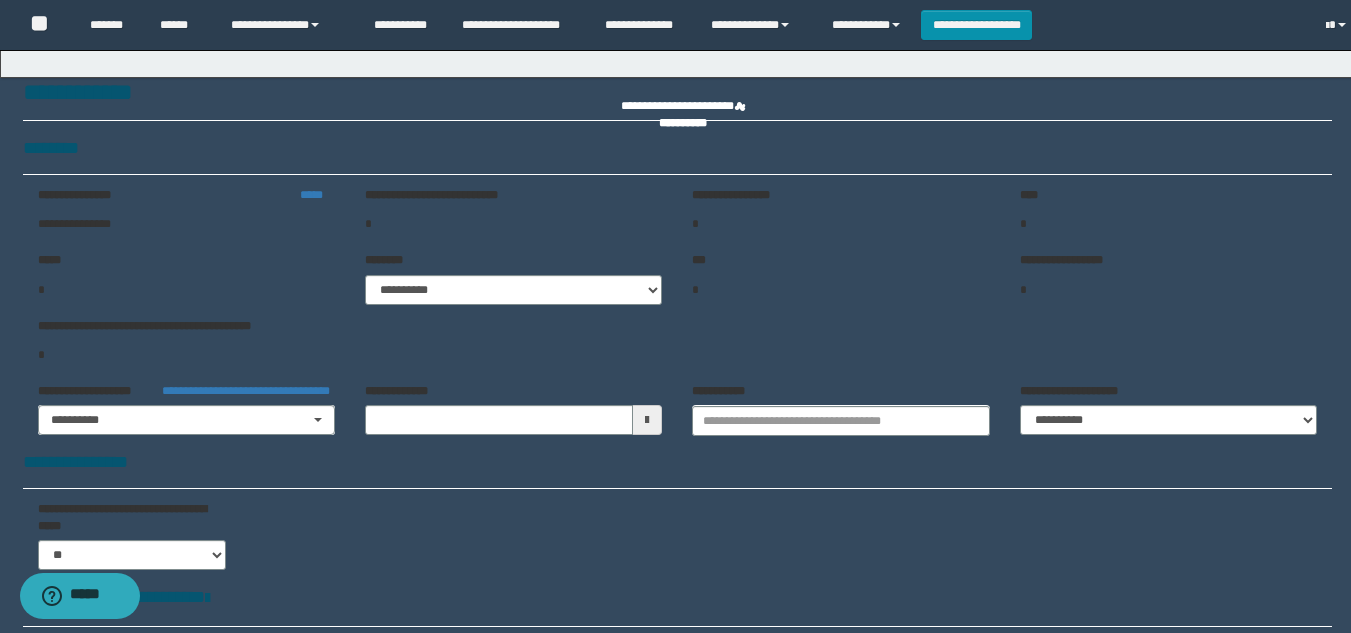 type on "**********" 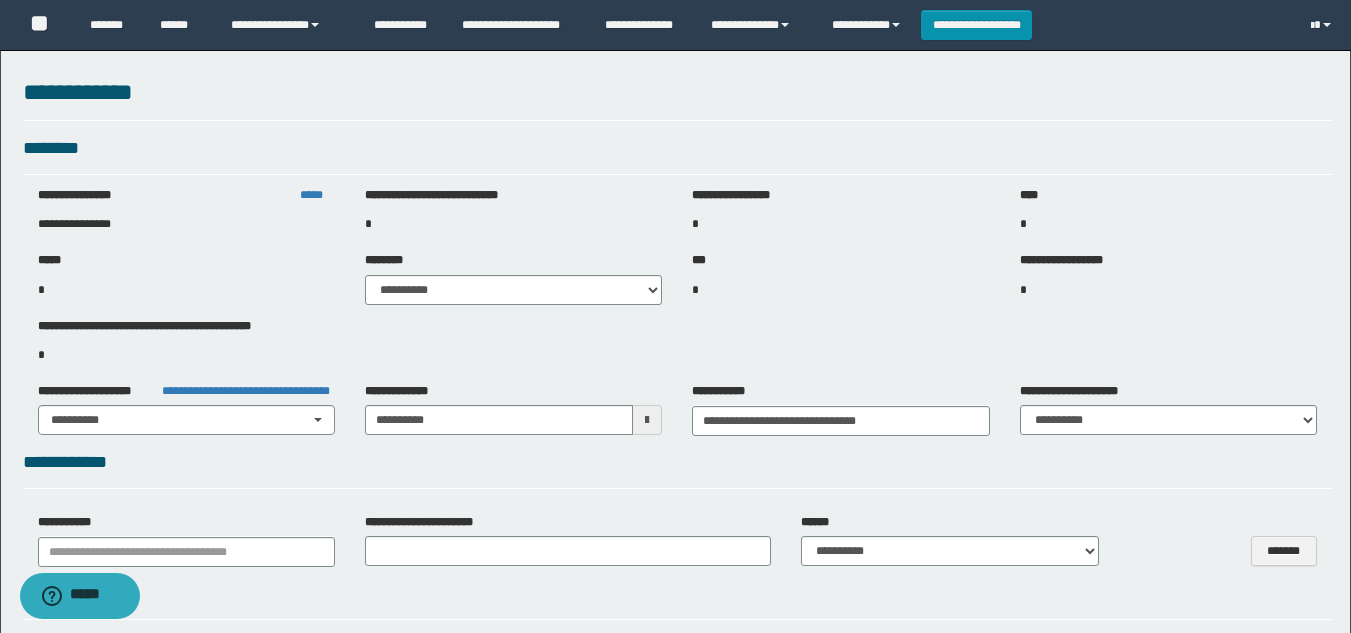 select on "***" 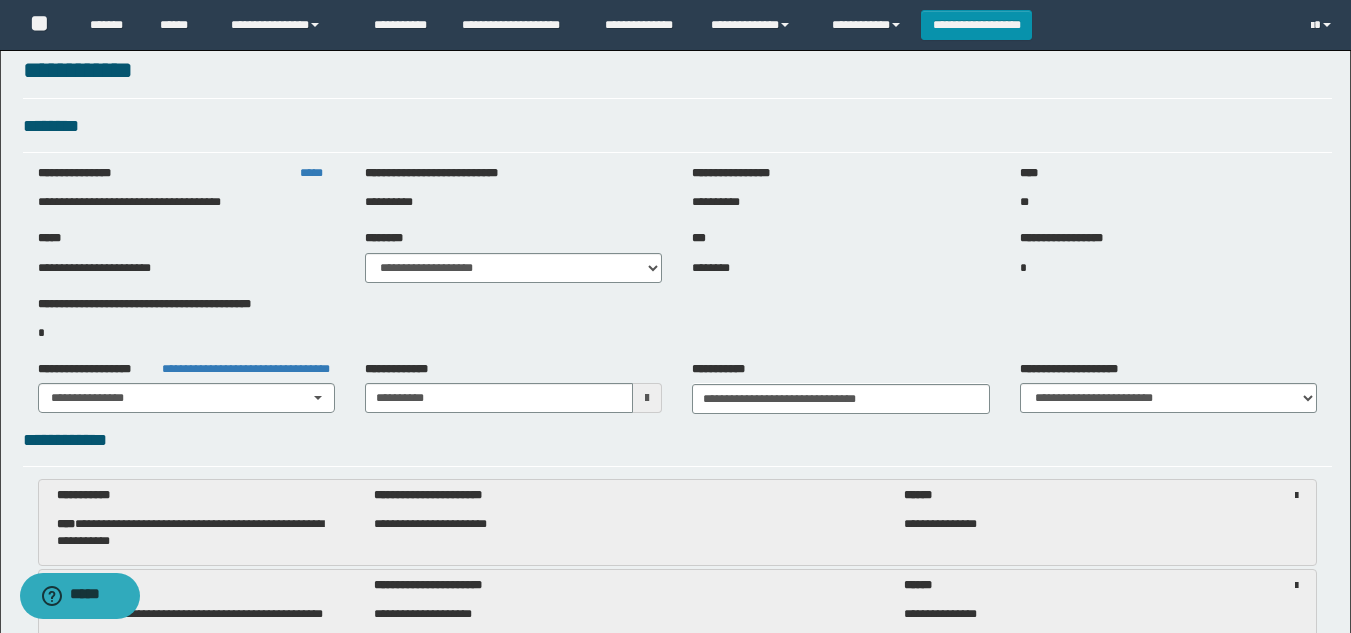 scroll, scrollTop: 0, scrollLeft: 0, axis: both 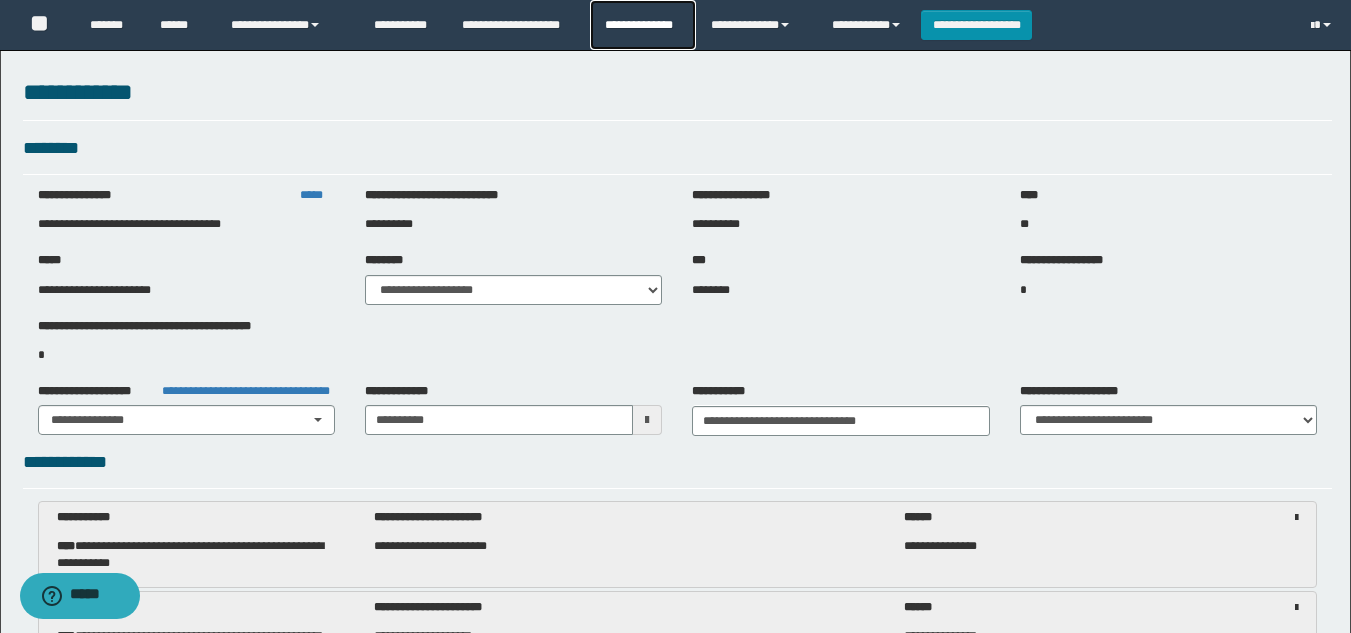 click on "**********" at bounding box center [642, 25] 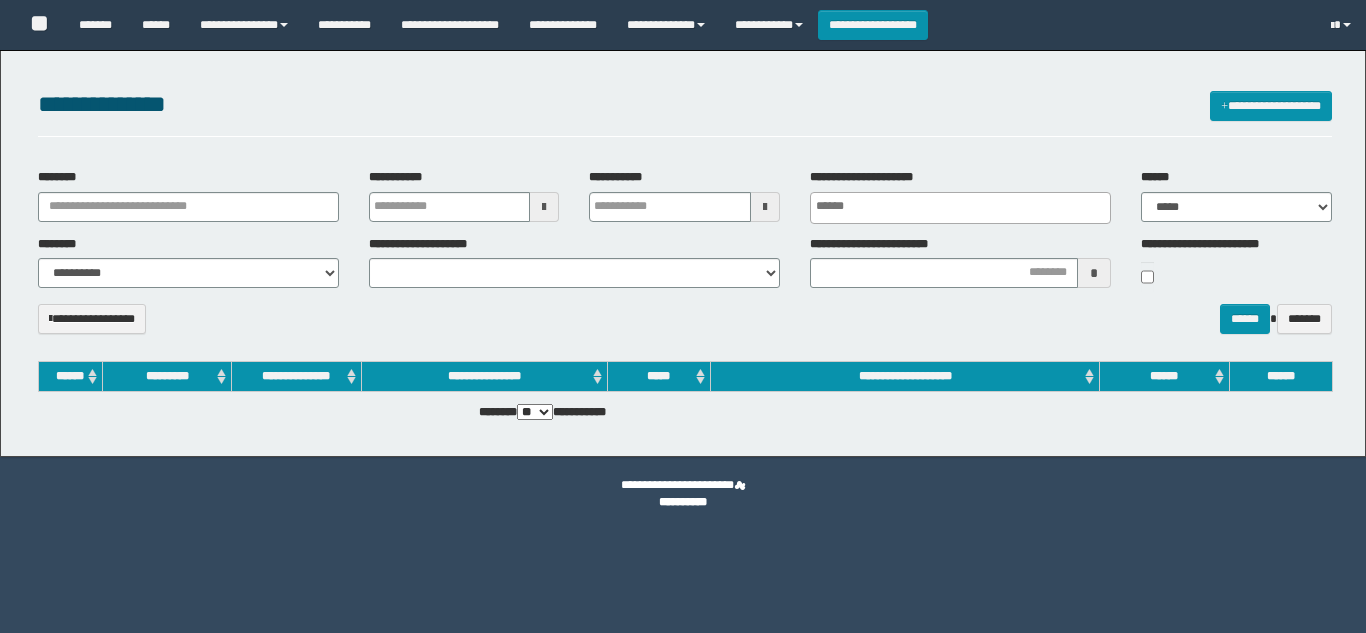 select 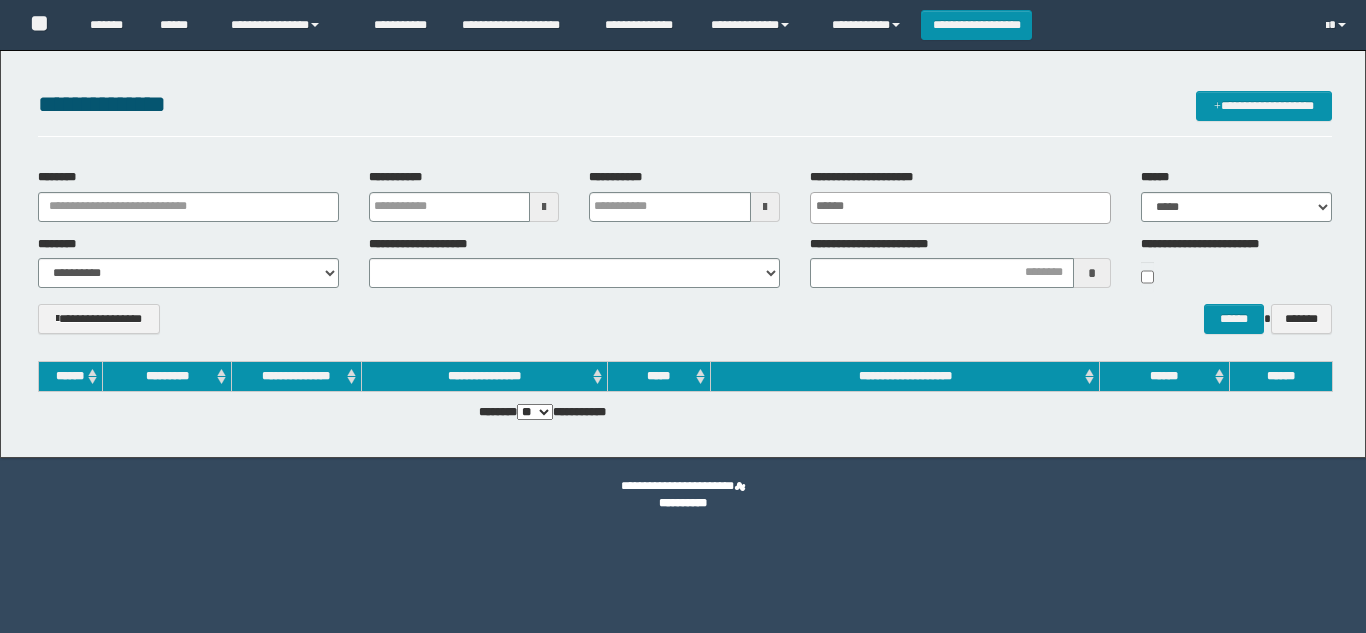 scroll, scrollTop: 0, scrollLeft: 0, axis: both 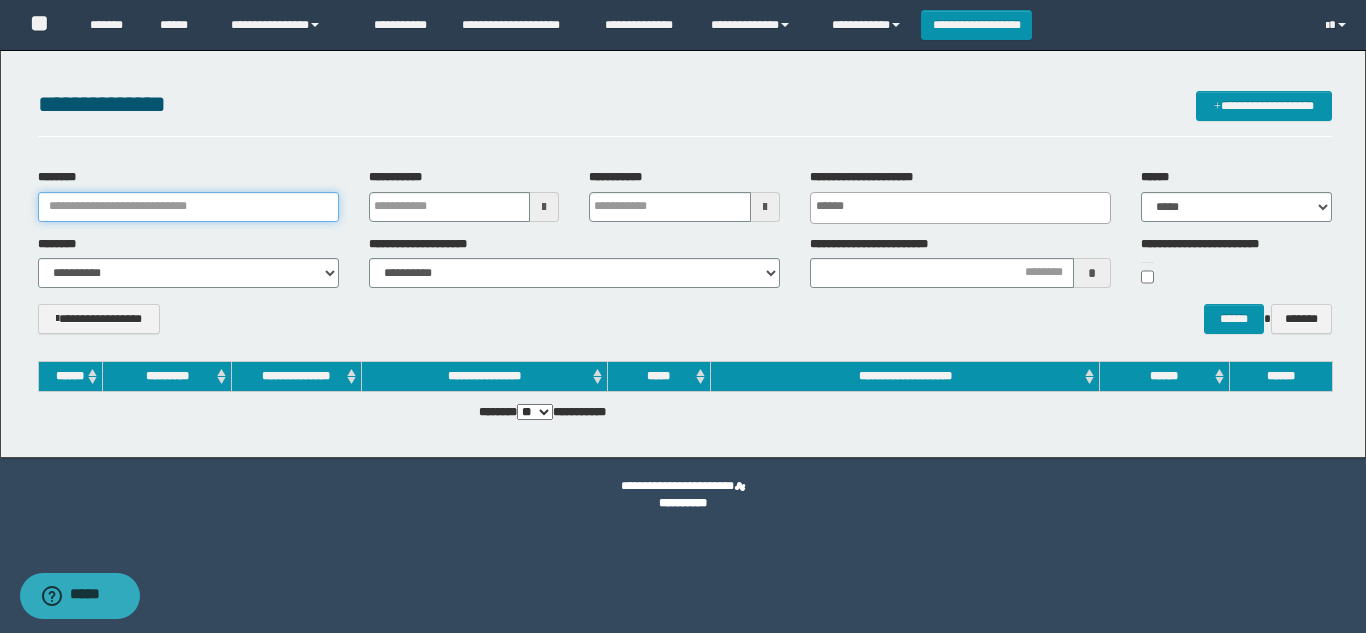 click on "********" at bounding box center [188, 207] 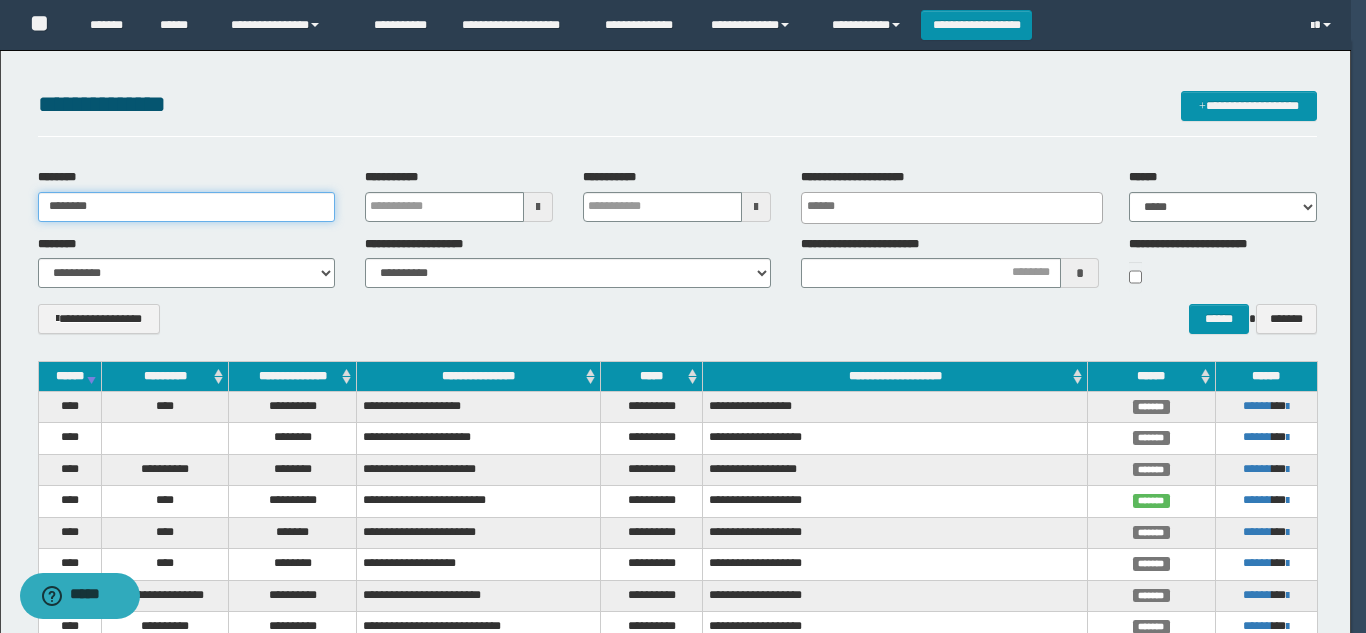 type on "********" 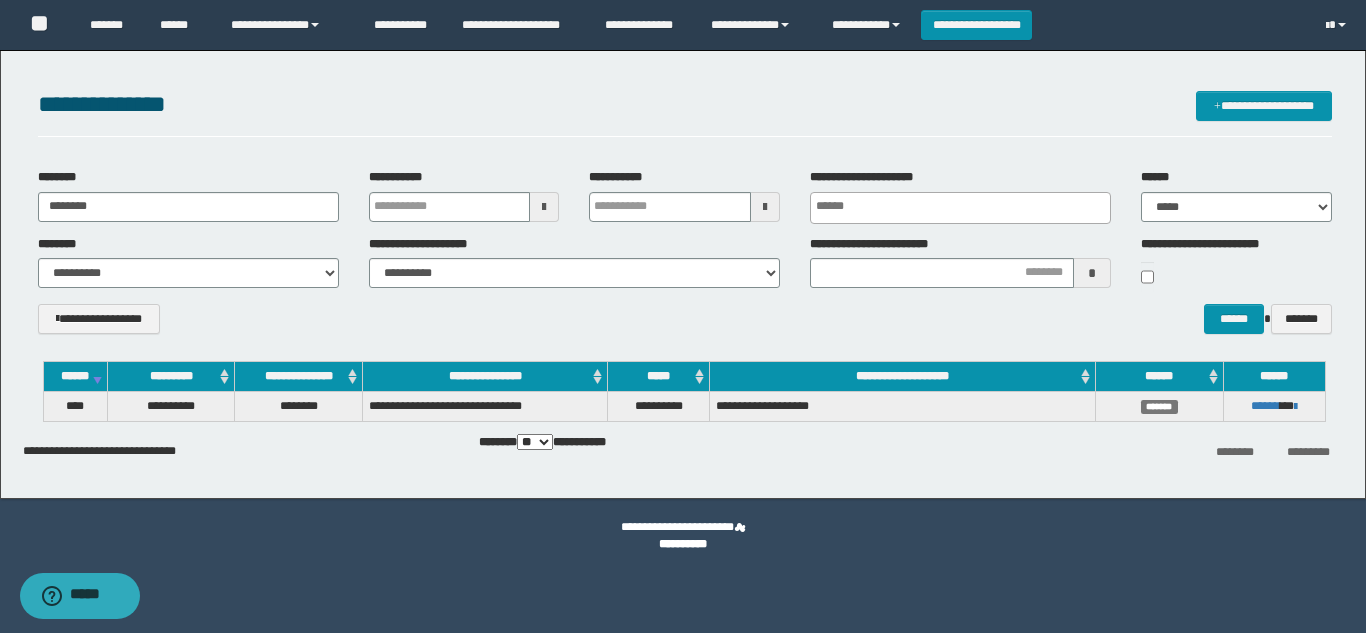 click on "**********" at bounding box center (685, 326) 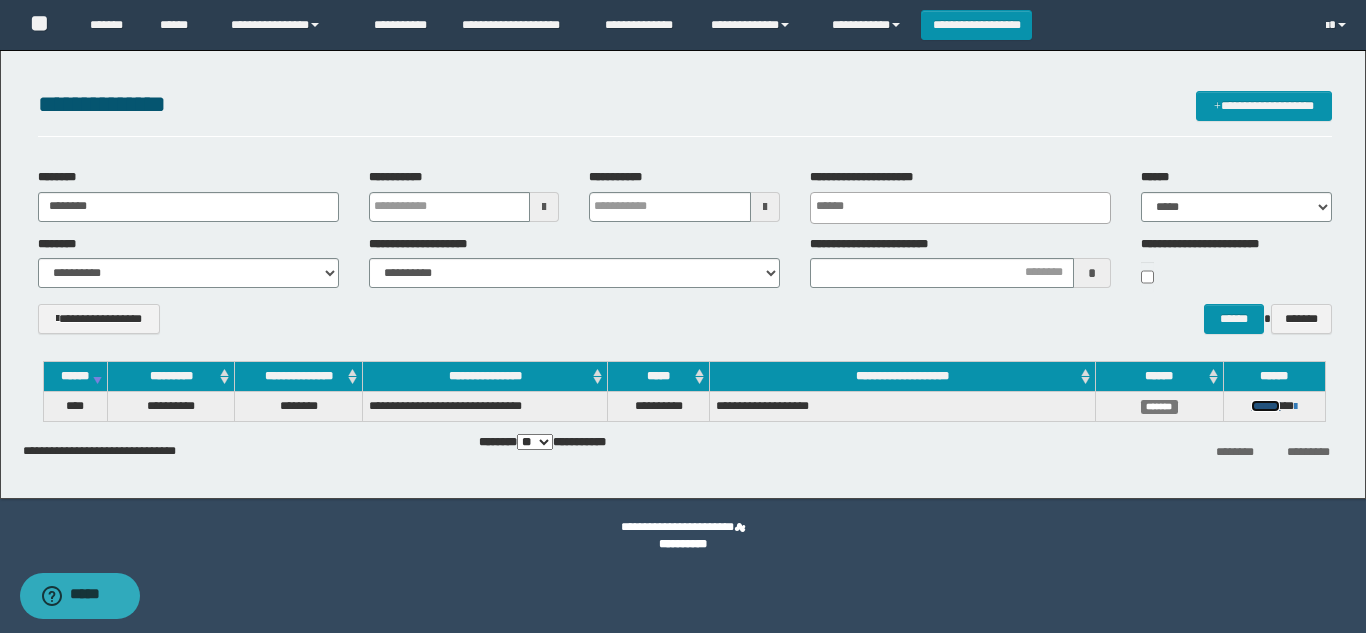 click on "******" at bounding box center [1265, 406] 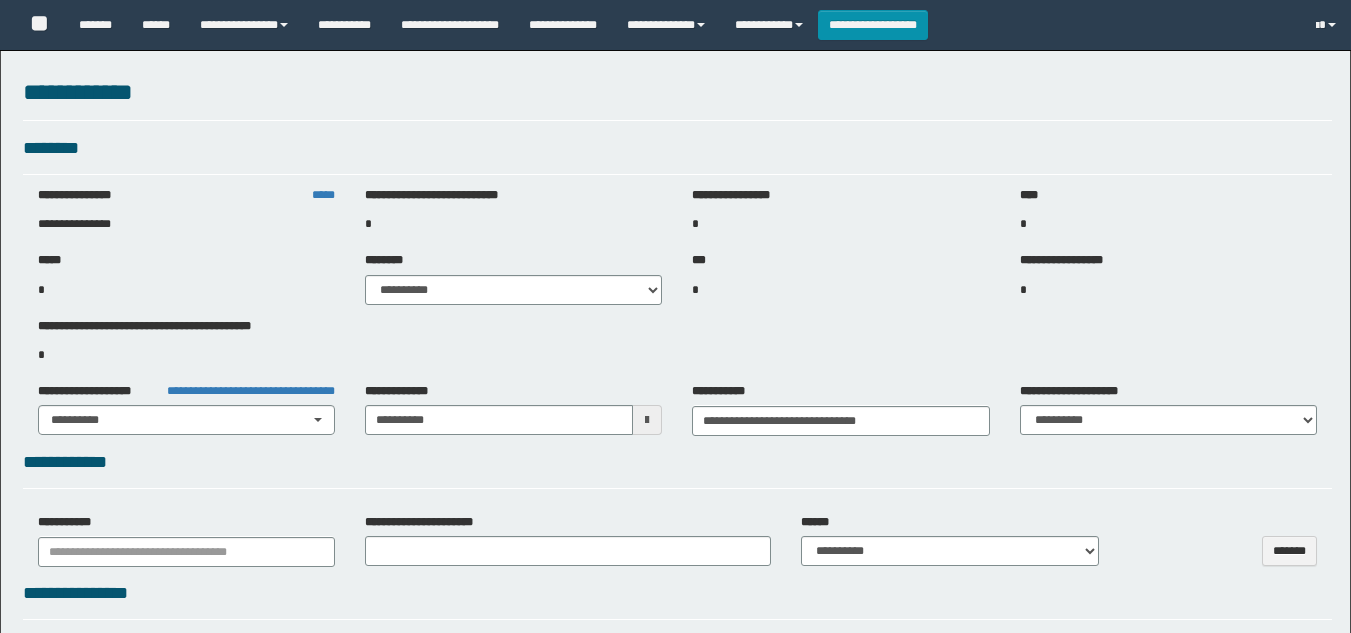 select on "***" 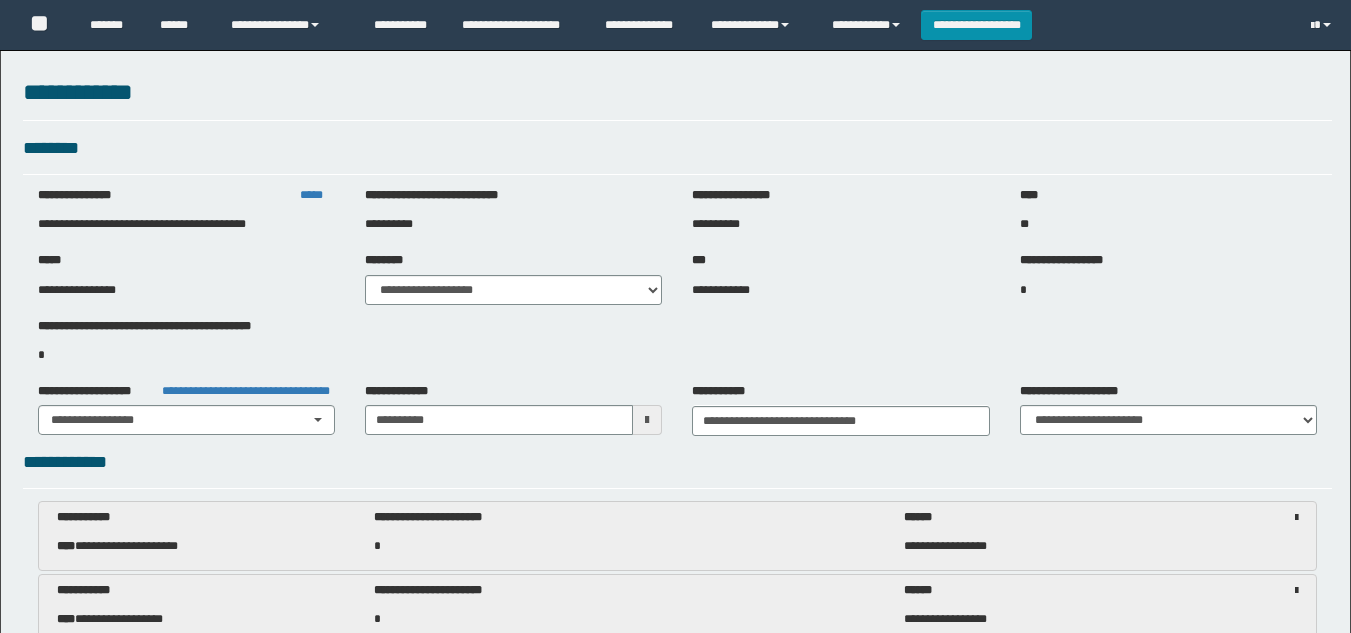scroll, scrollTop: 0, scrollLeft: 0, axis: both 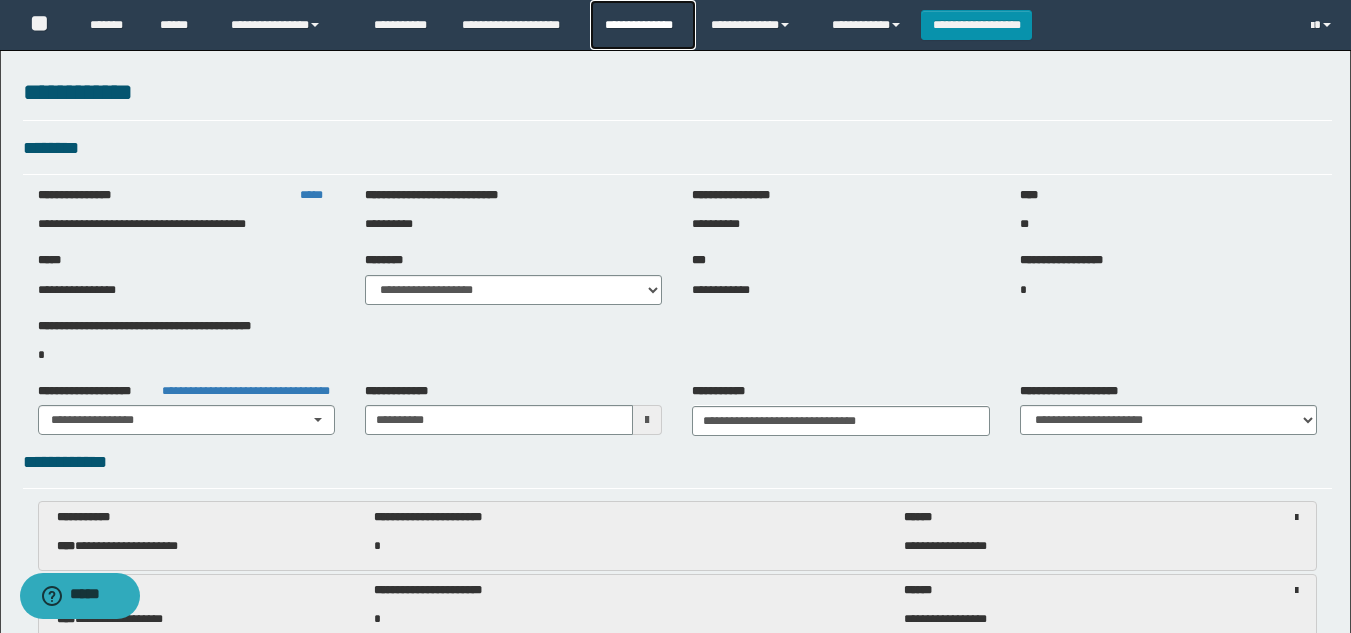 click on "**********" at bounding box center (642, 25) 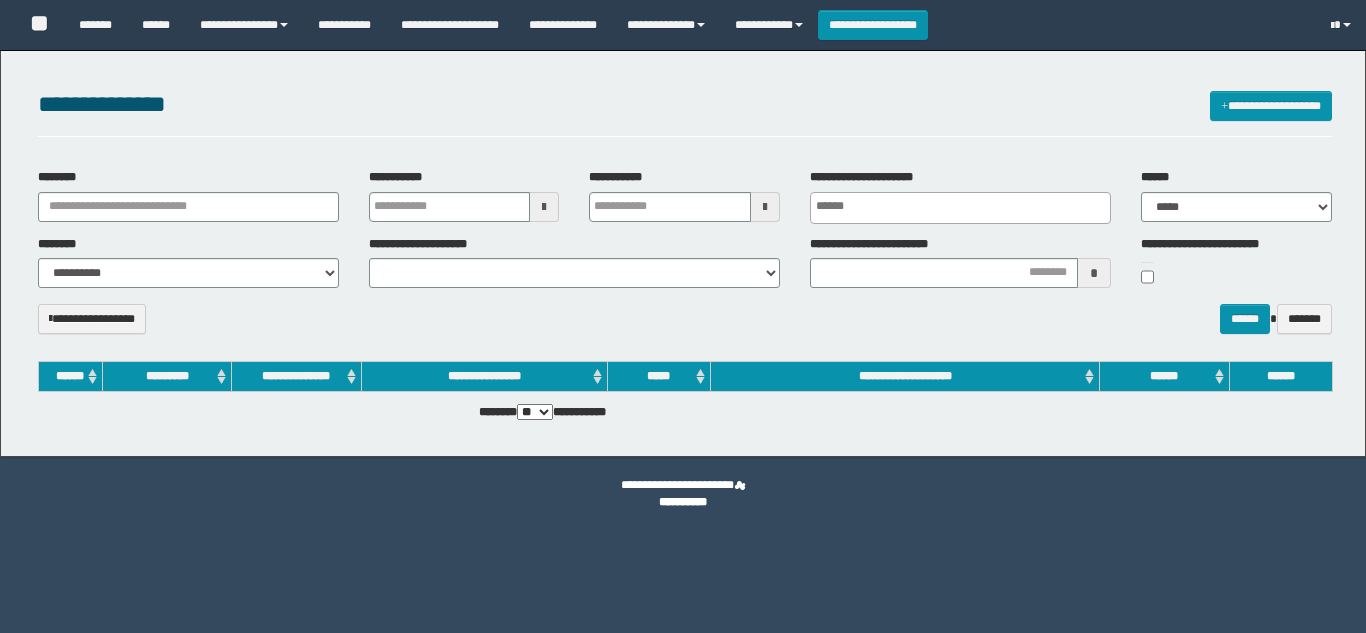 select 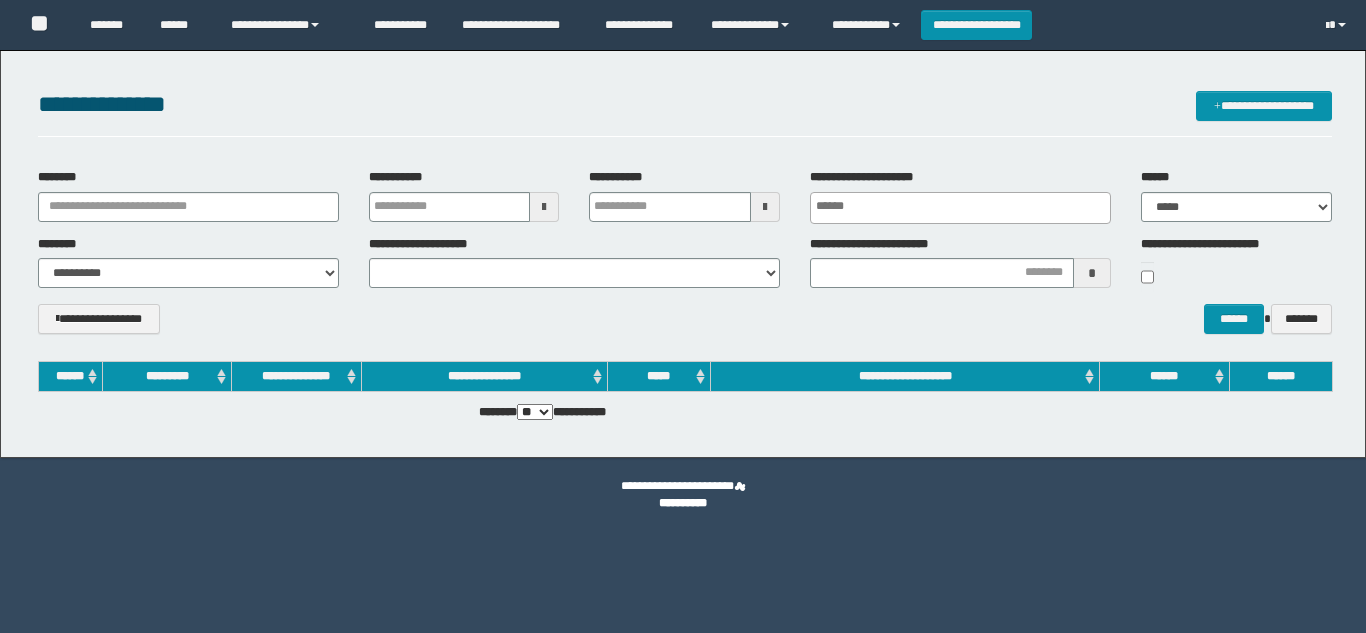scroll, scrollTop: 0, scrollLeft: 0, axis: both 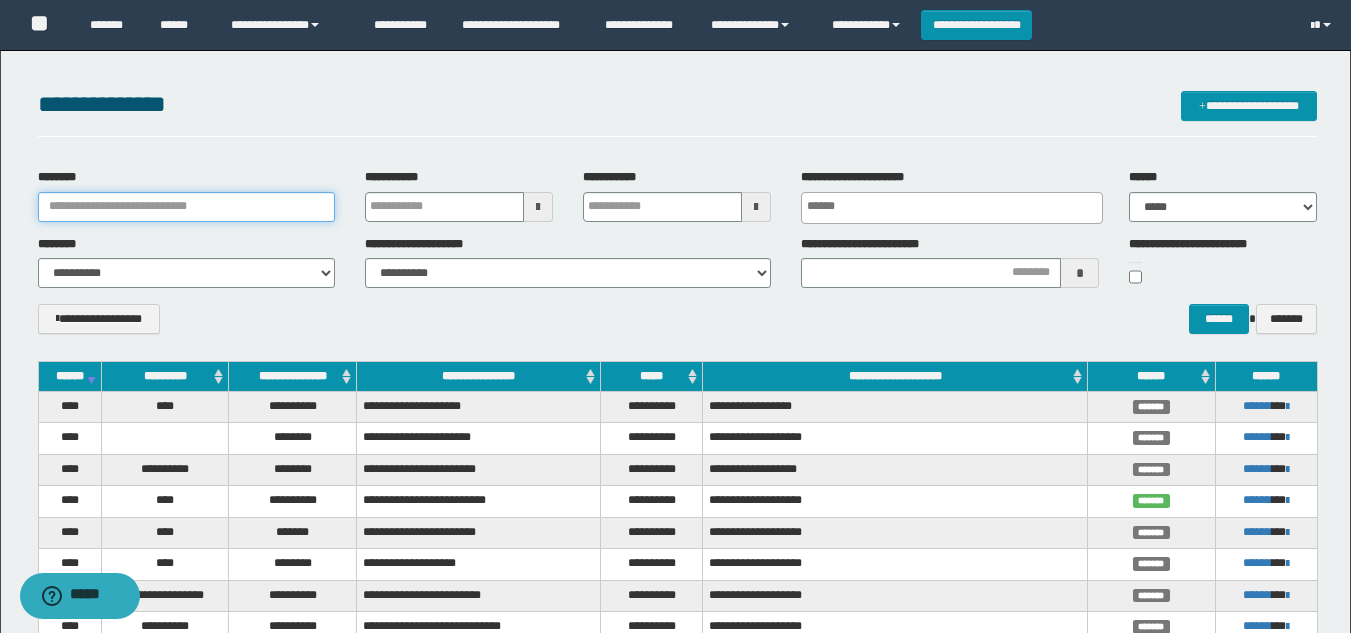 click on "********" at bounding box center [186, 207] 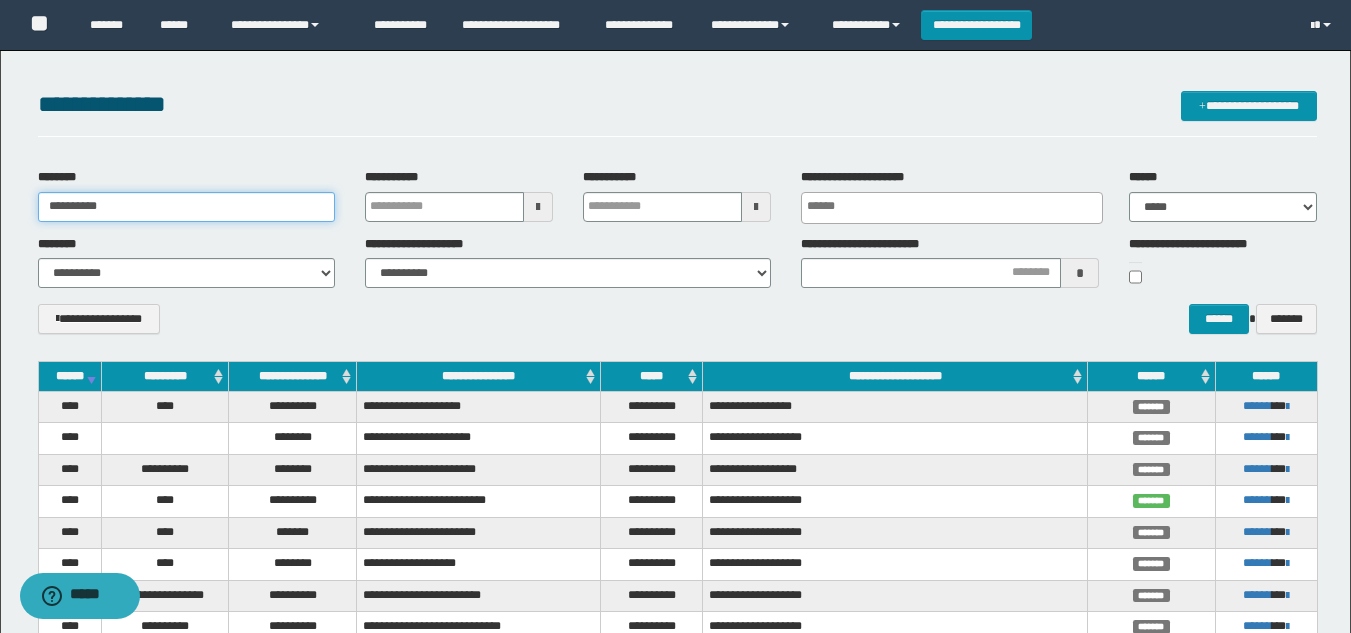 type on "**********" 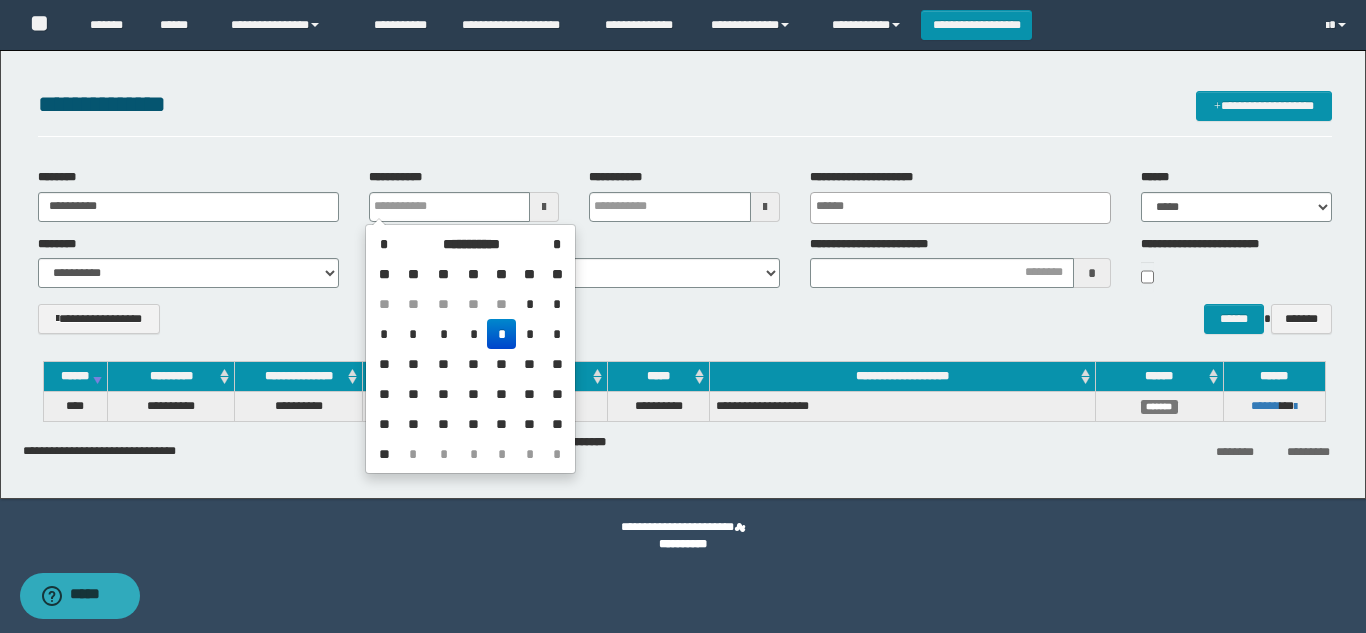 click on "**********" at bounding box center [685, 326] 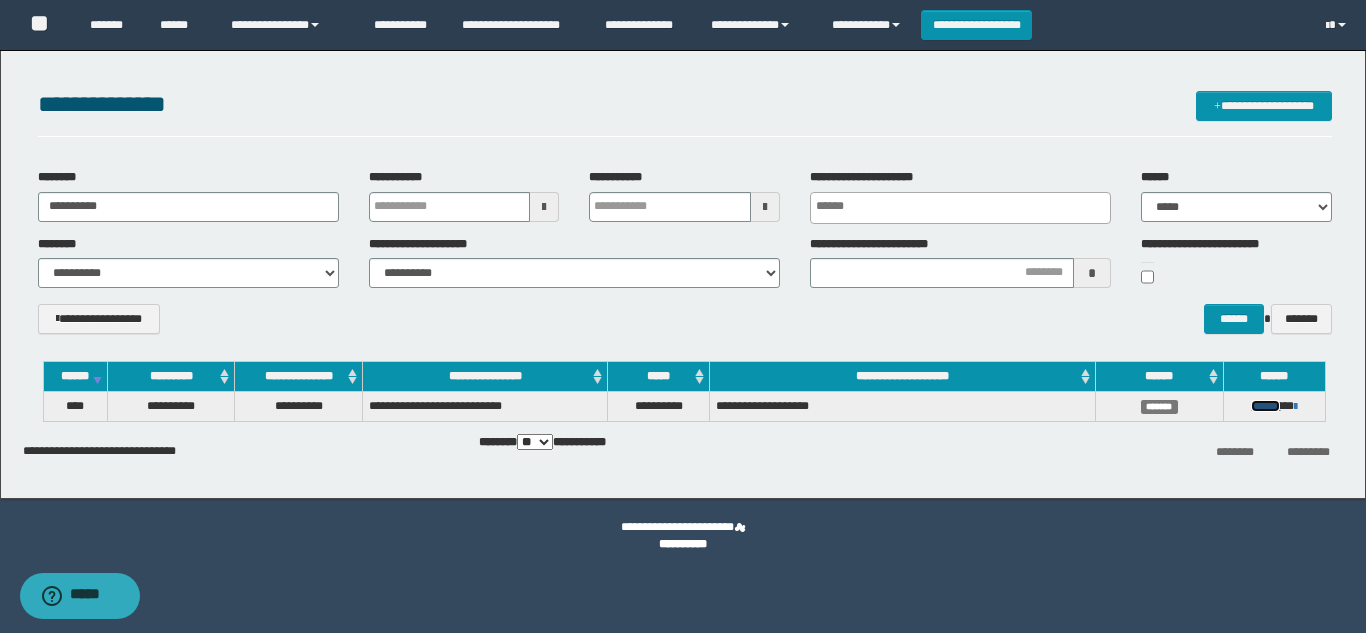 click on "******" at bounding box center [1265, 406] 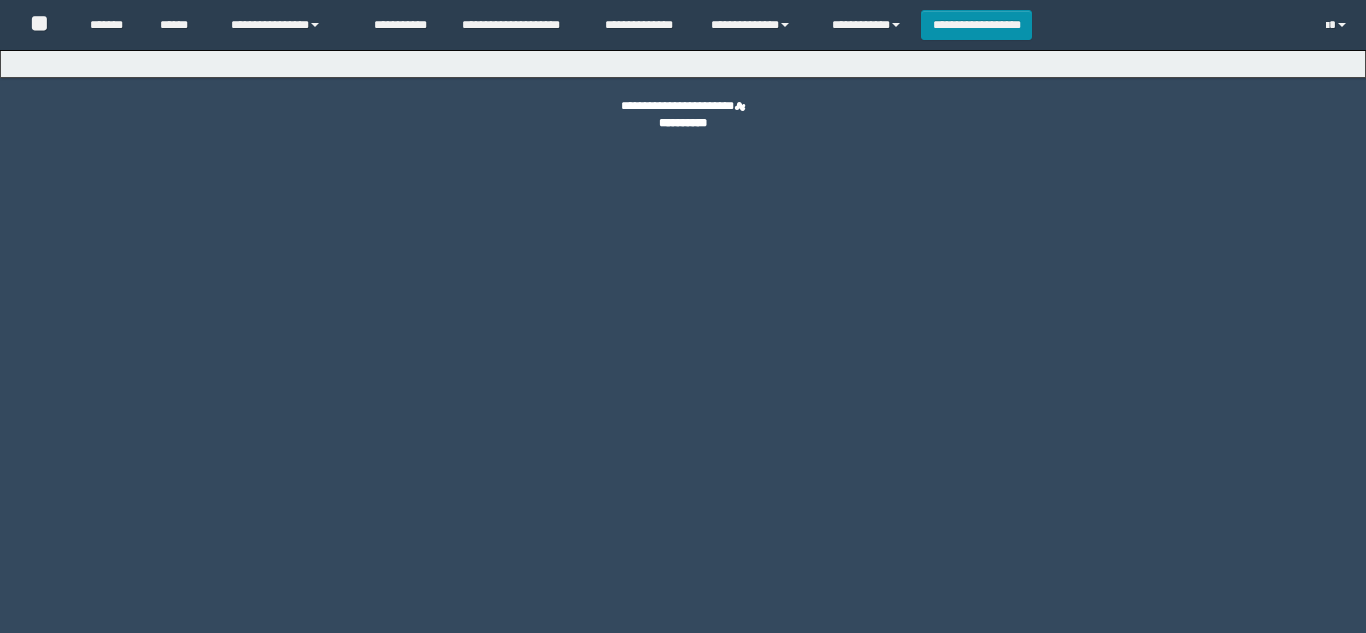 scroll, scrollTop: 0, scrollLeft: 0, axis: both 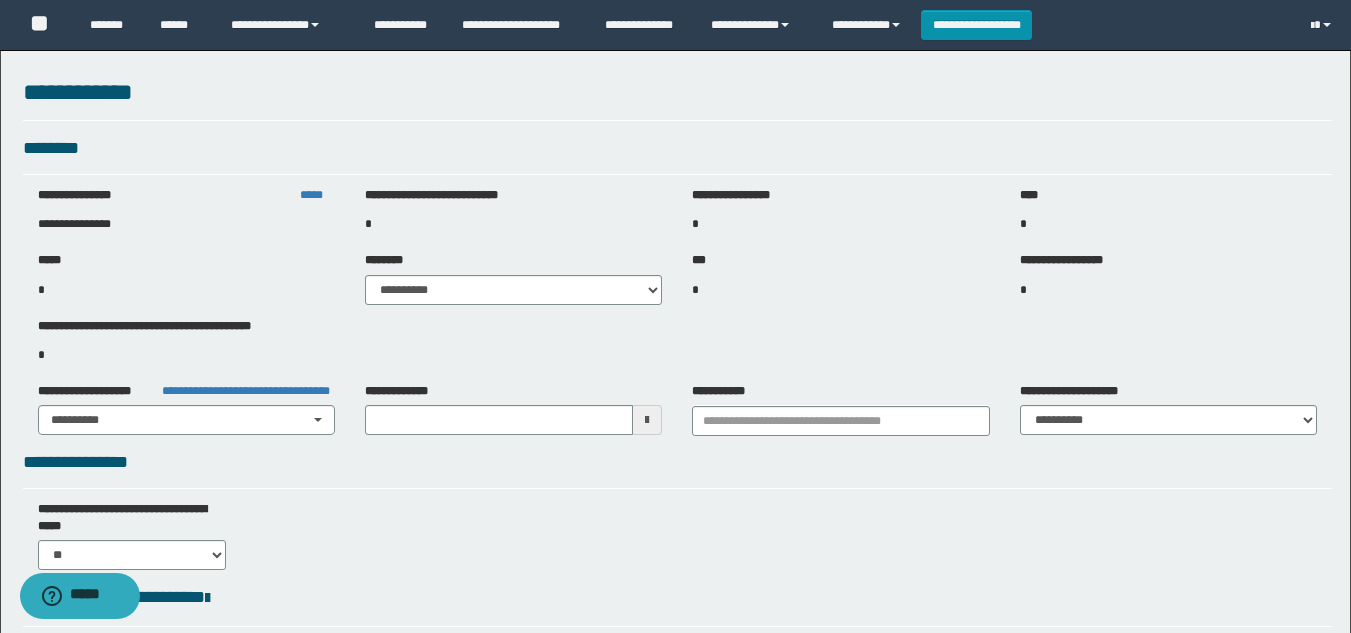 type on "**********" 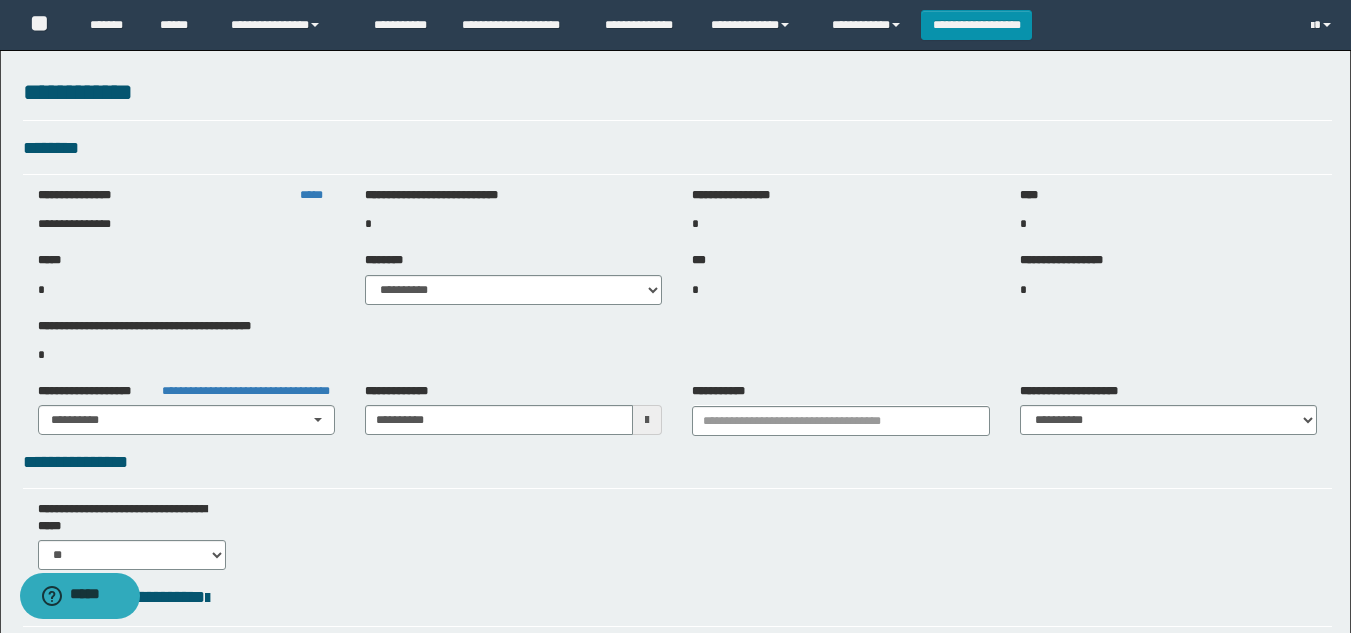 type on "**********" 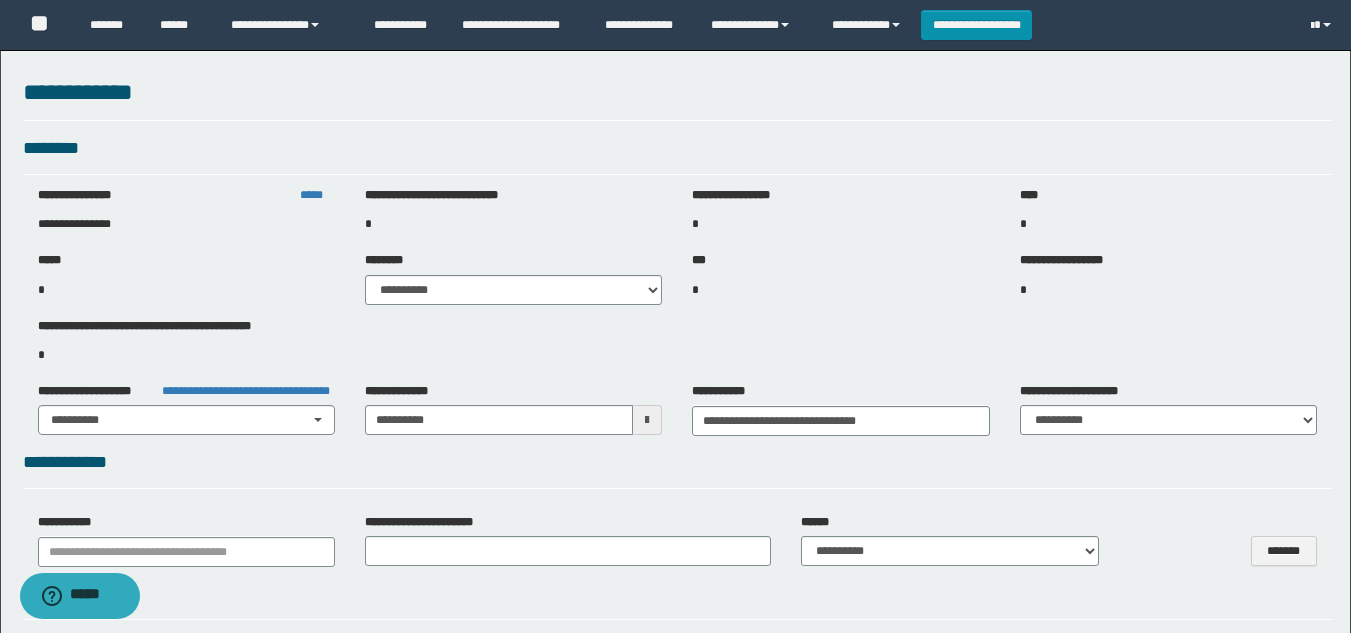 select on "***" 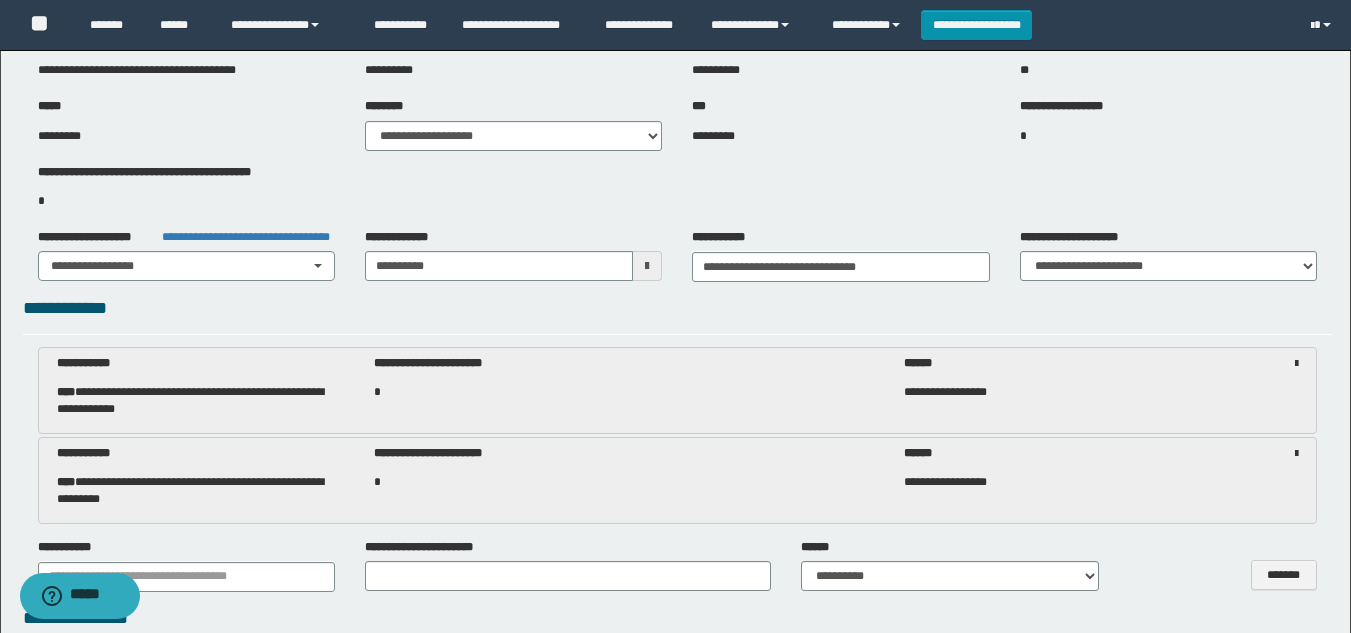 scroll, scrollTop: 0, scrollLeft: 0, axis: both 